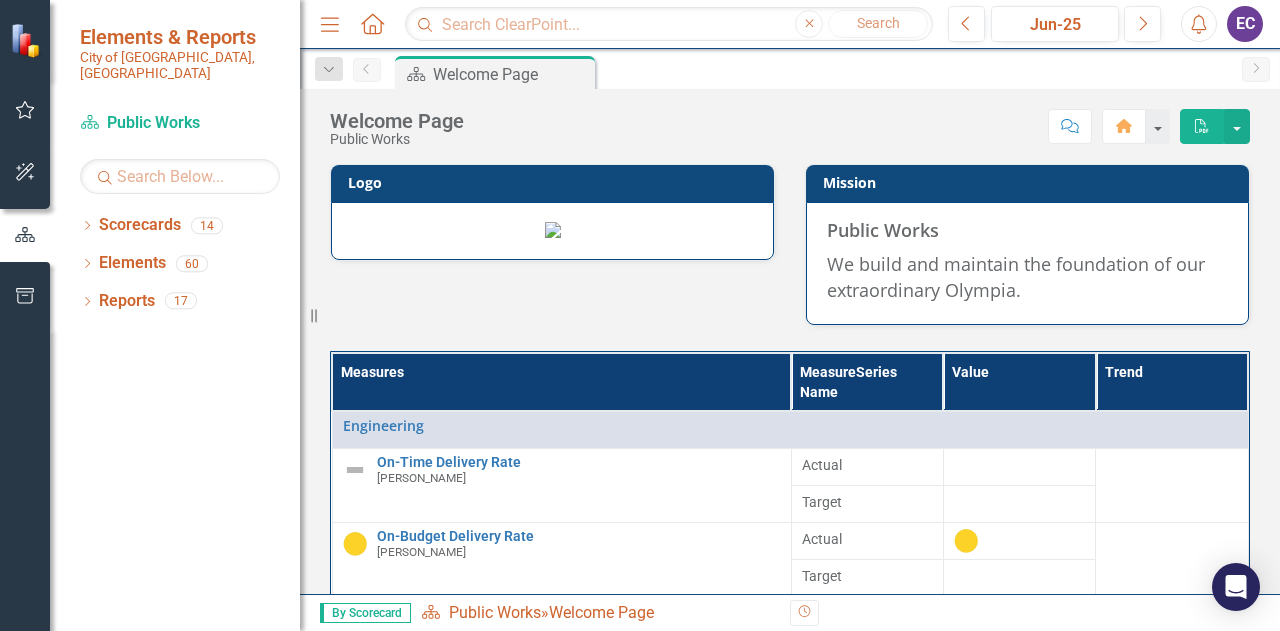scroll, scrollTop: 0, scrollLeft: 0, axis: both 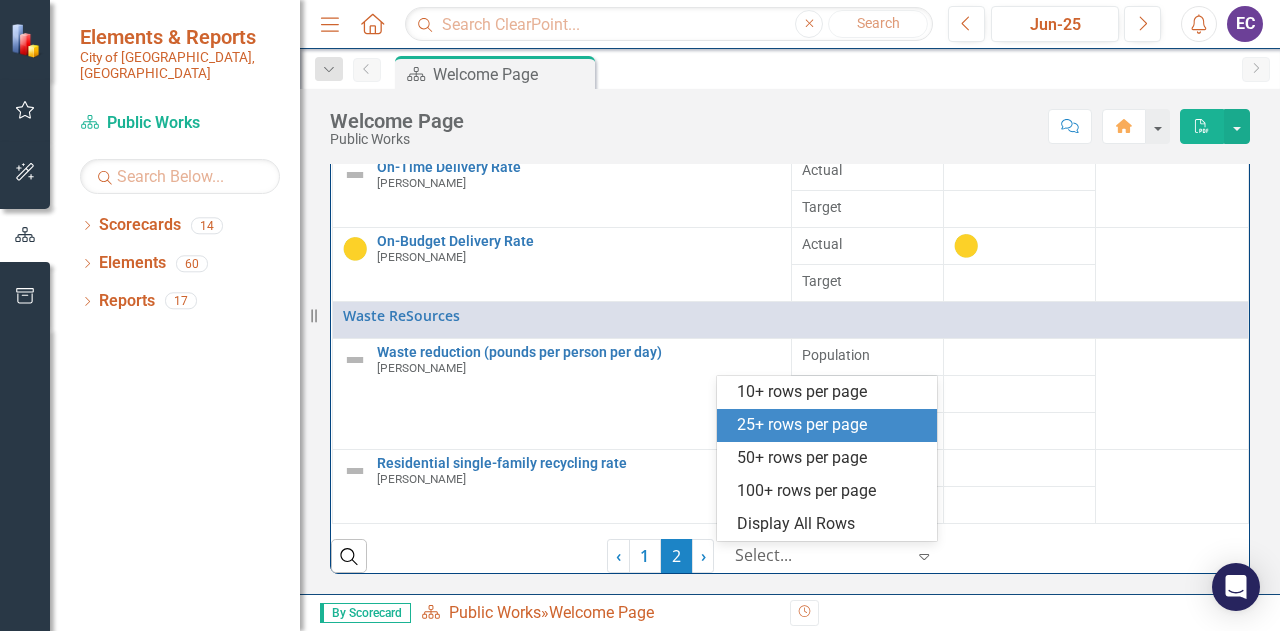 click on "Expand" 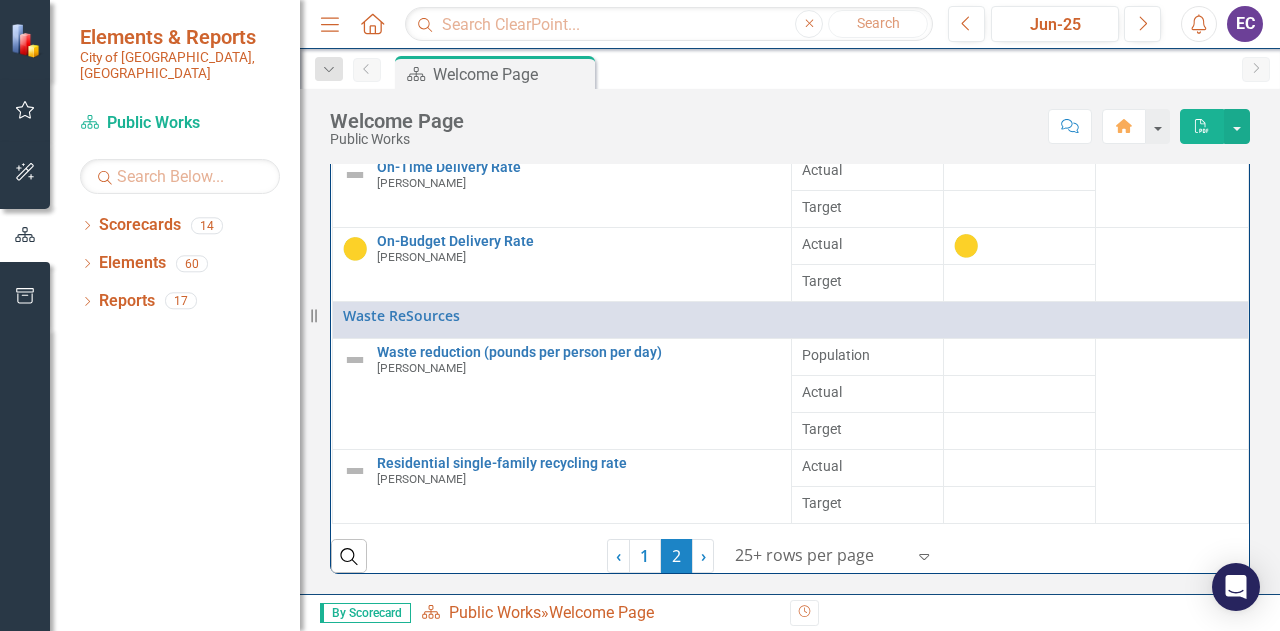 click on "Expand" 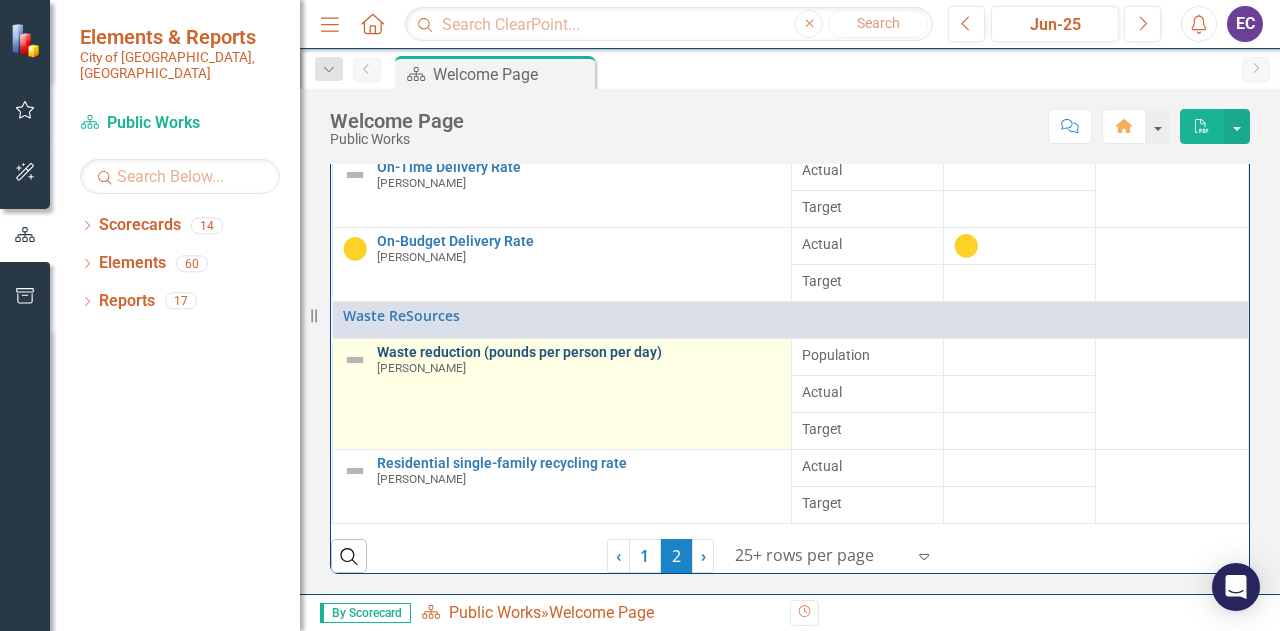 click on "Waste reduction (pounds per person per day)" at bounding box center [579, 352] 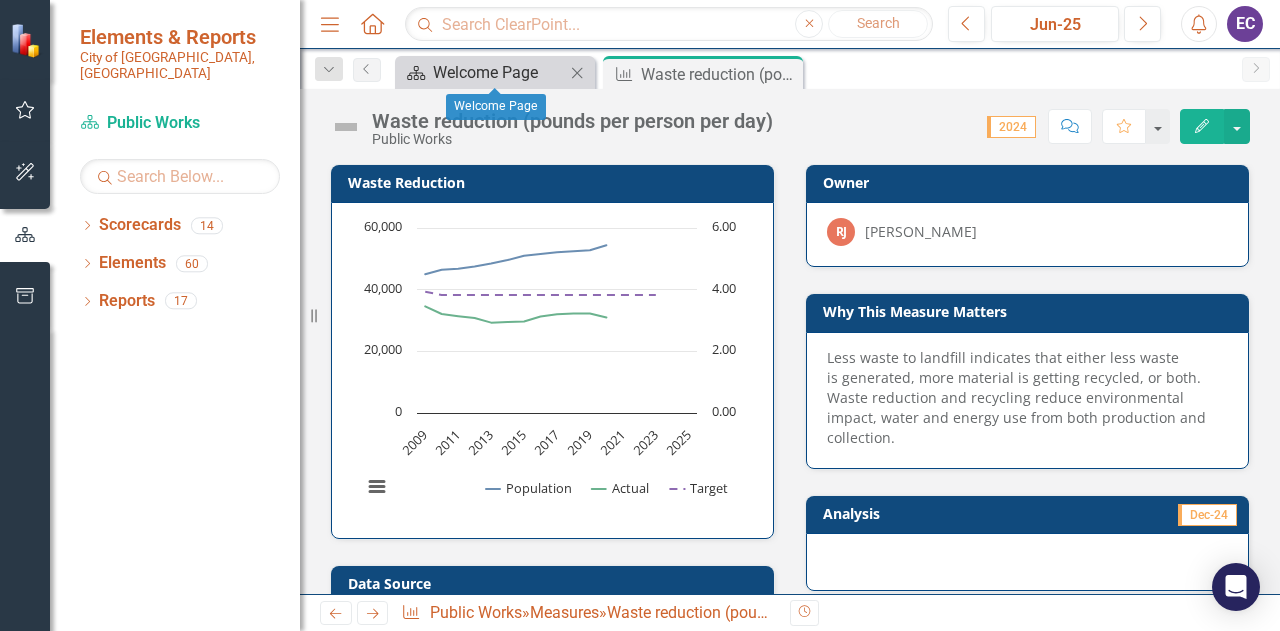 click on "Welcome Page" at bounding box center [499, 72] 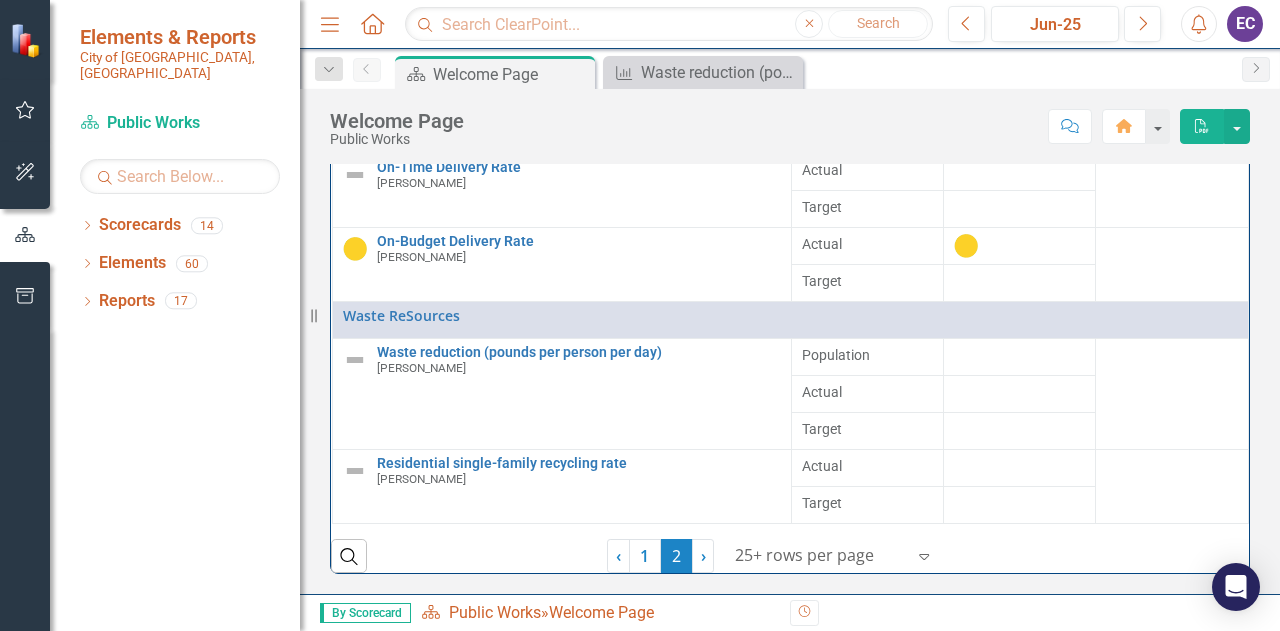 scroll, scrollTop: 416, scrollLeft: 0, axis: vertical 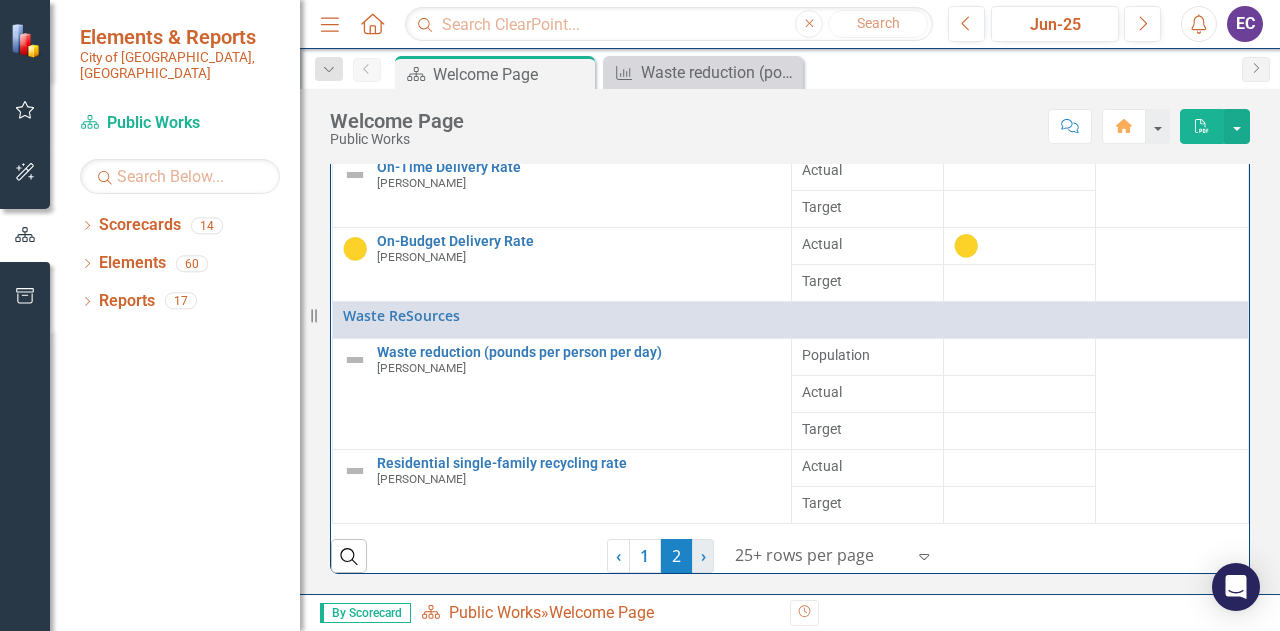 click on "›" at bounding box center (703, 556) 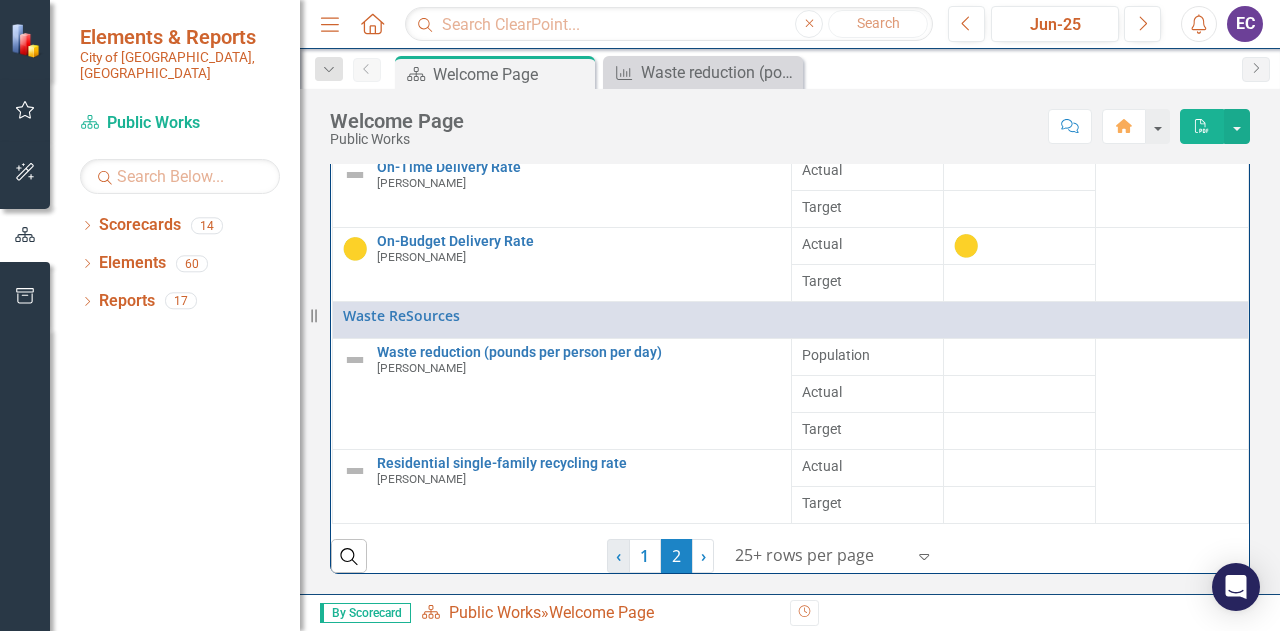 click on "‹" at bounding box center (618, 556) 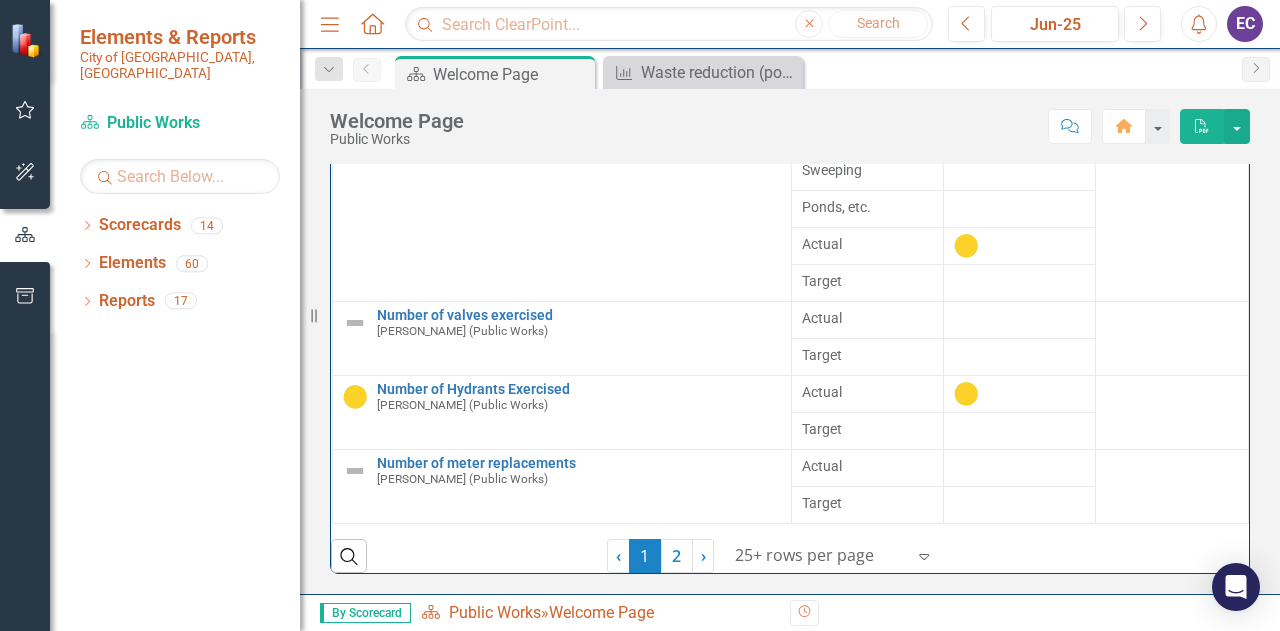 scroll, scrollTop: 1080, scrollLeft: 0, axis: vertical 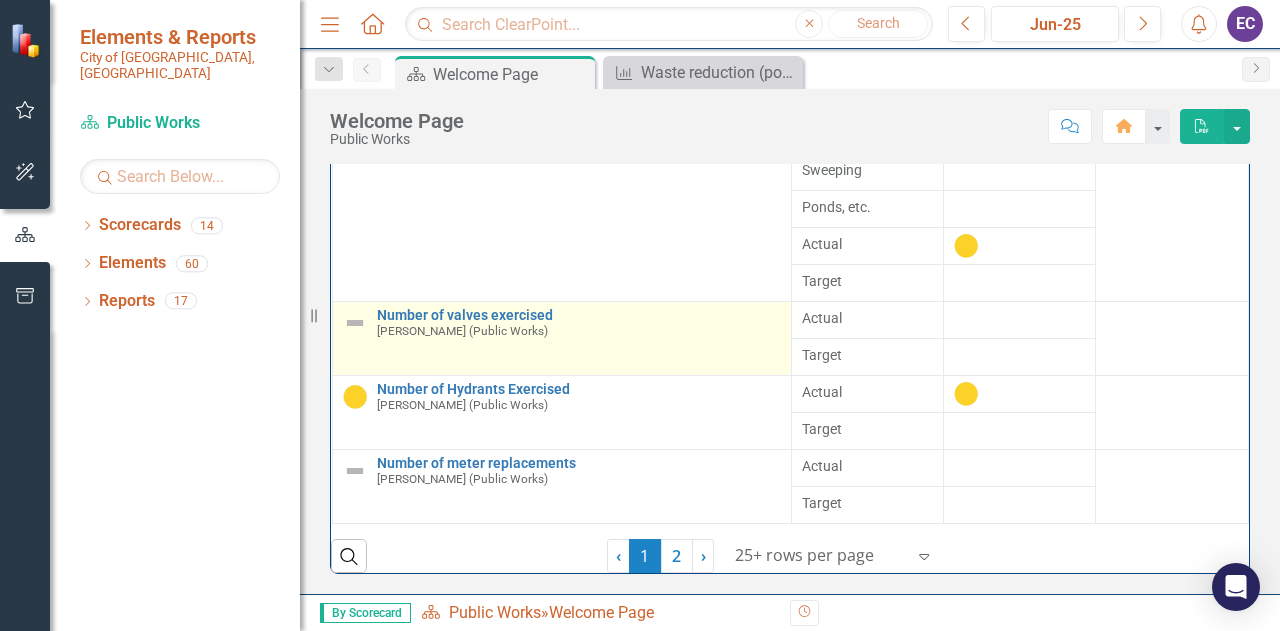 click on "Number of valves exercised [PERSON_NAME] (Public Works)" at bounding box center (579, 323) 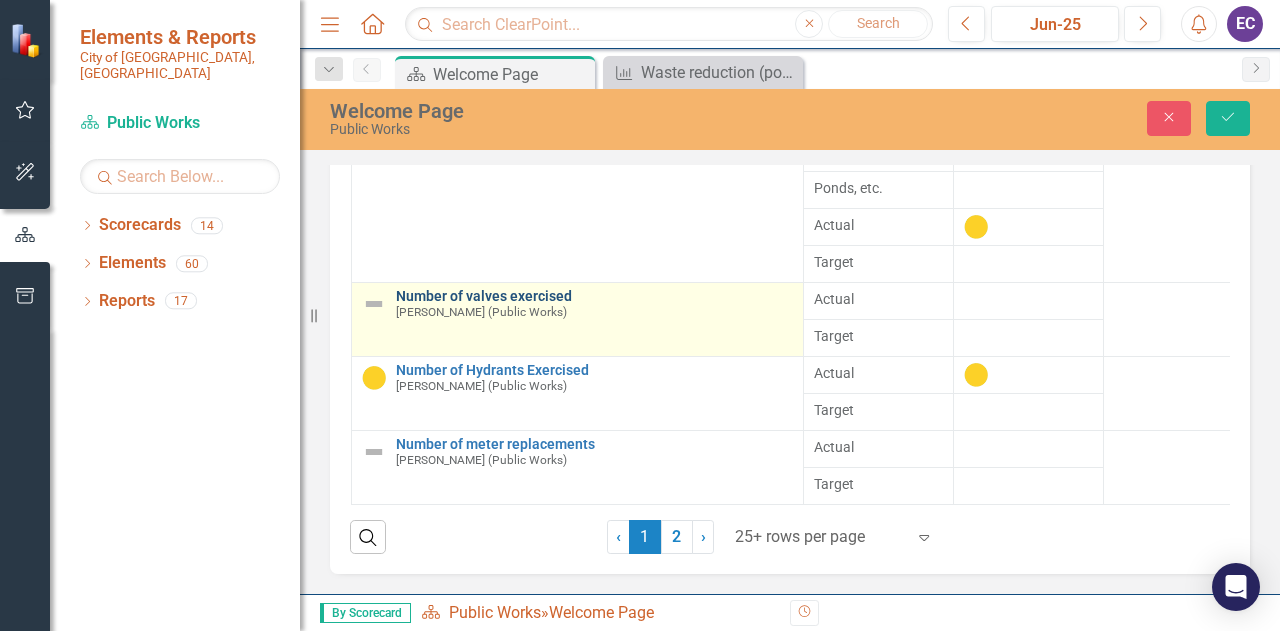 click on "Number of valves exercised" at bounding box center (594, 296) 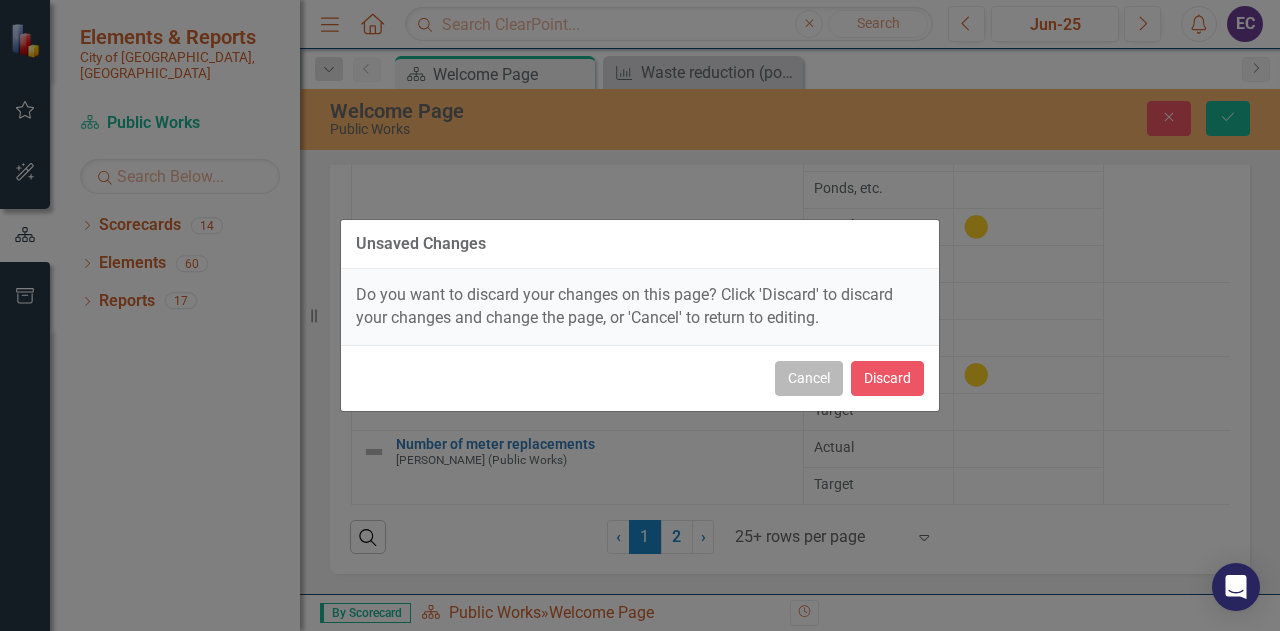 click on "Cancel" at bounding box center (809, 378) 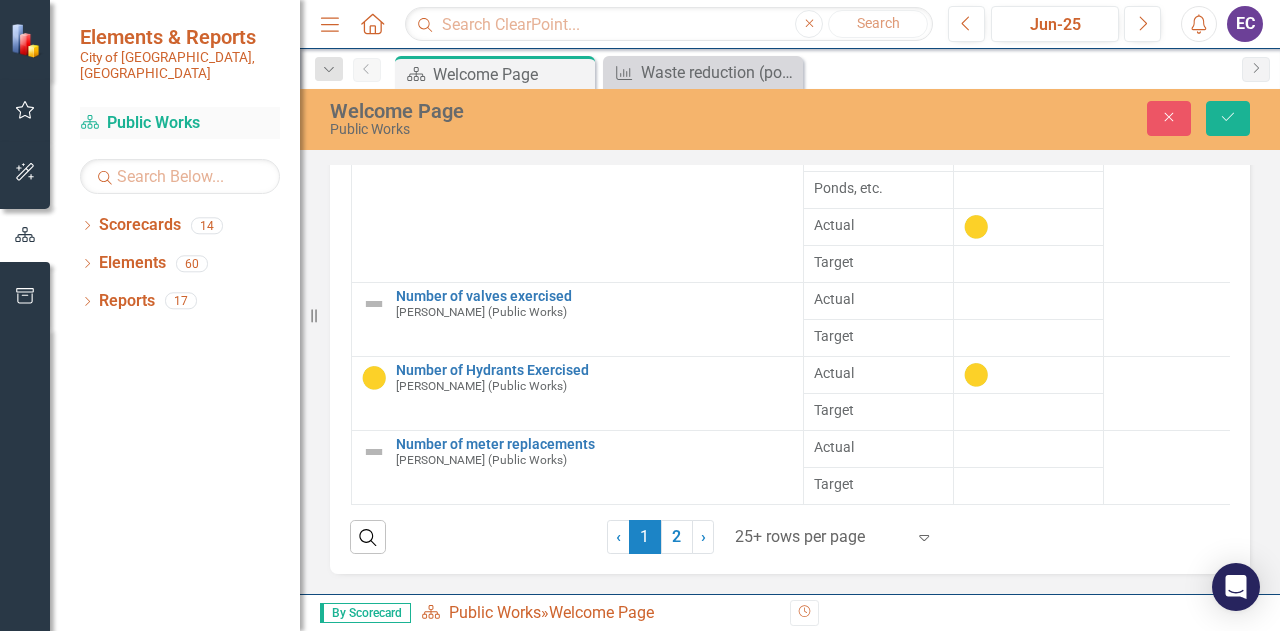 click on "Scorecard Public Works" at bounding box center (180, 123) 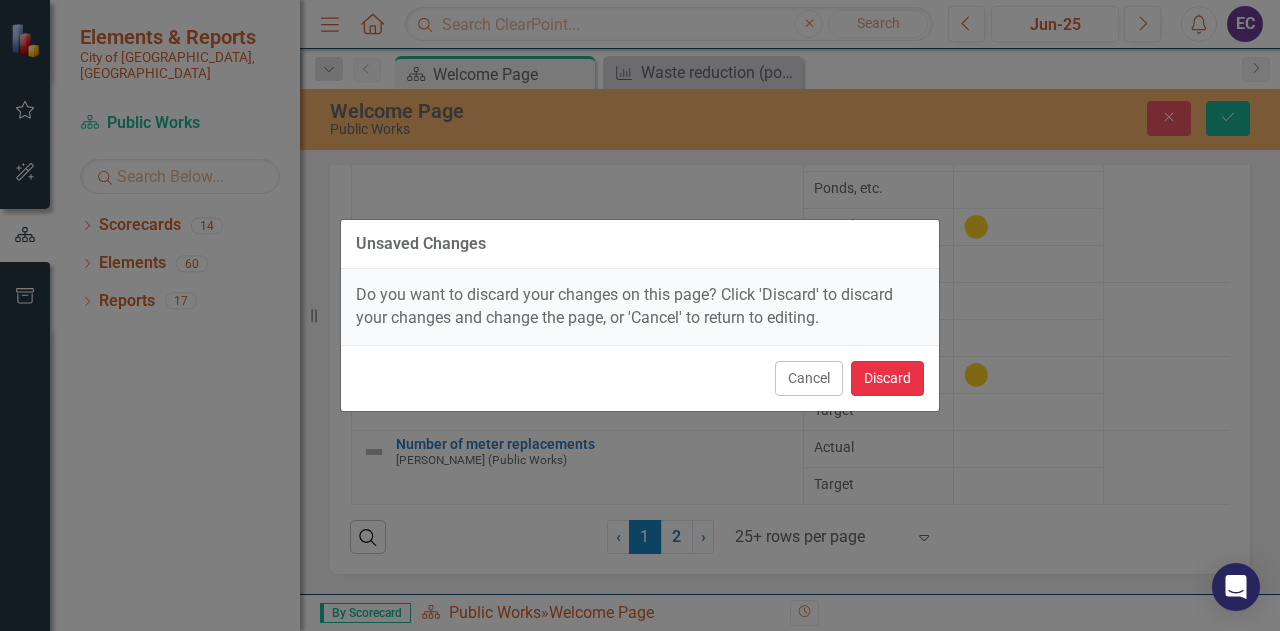 click on "Discard" at bounding box center [887, 378] 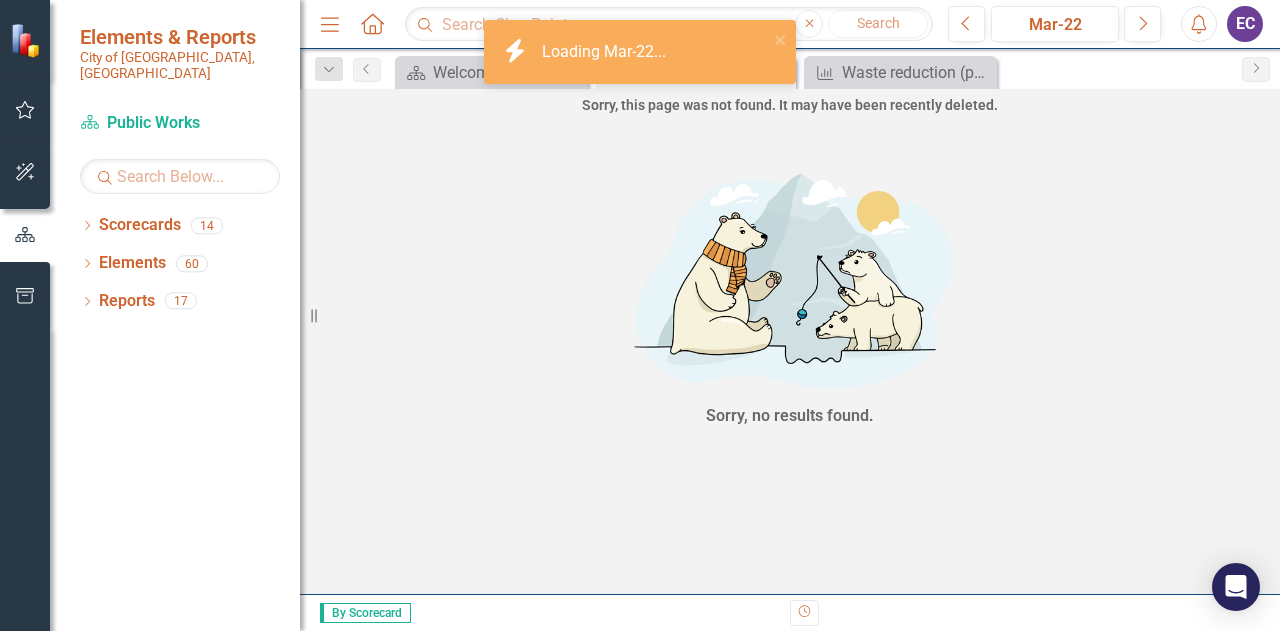 scroll, scrollTop: 0, scrollLeft: 0, axis: both 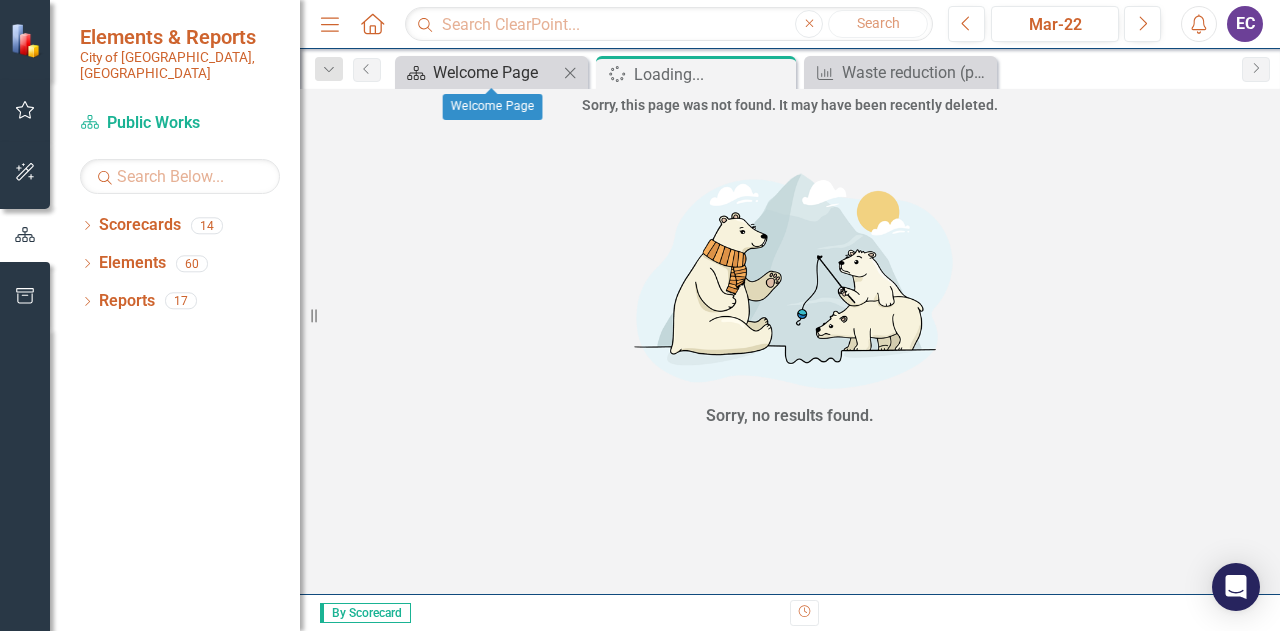click on "Welcome Page" at bounding box center [495, 72] 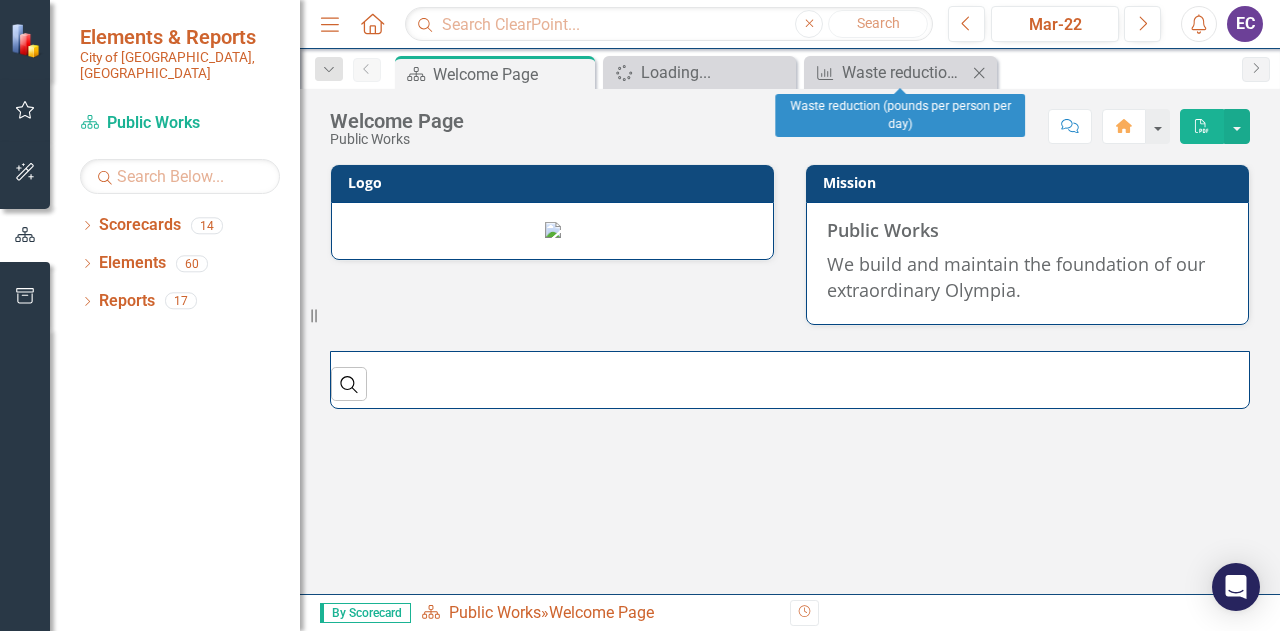 click on "Close" 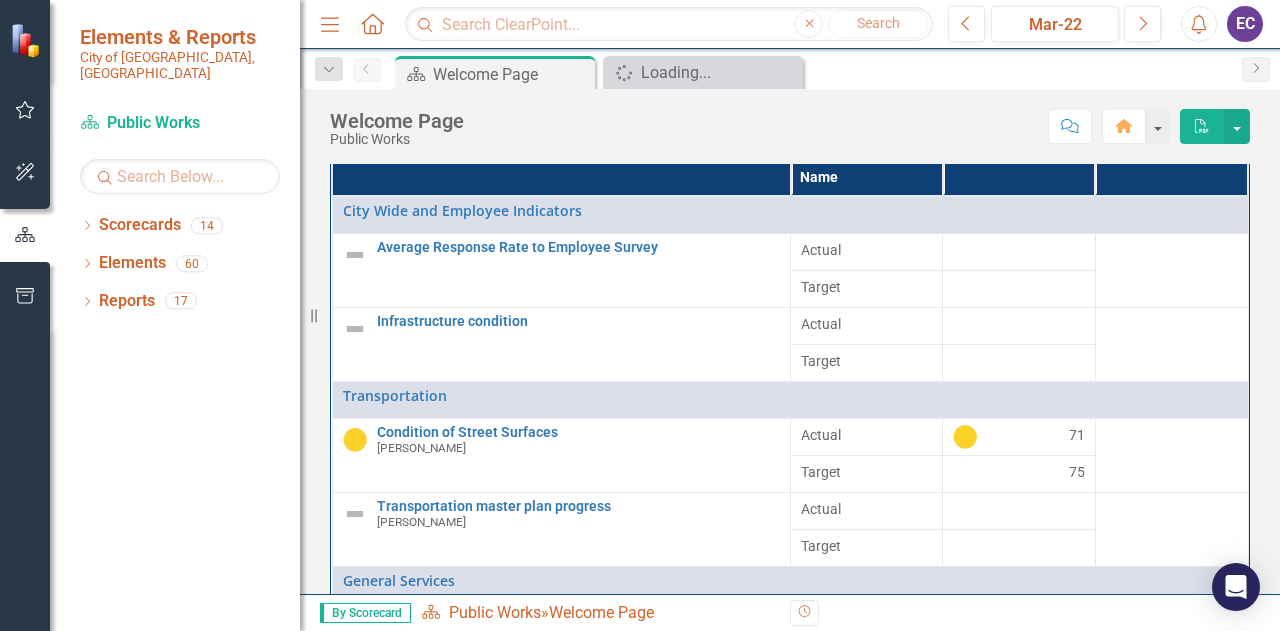 scroll, scrollTop: 216, scrollLeft: 0, axis: vertical 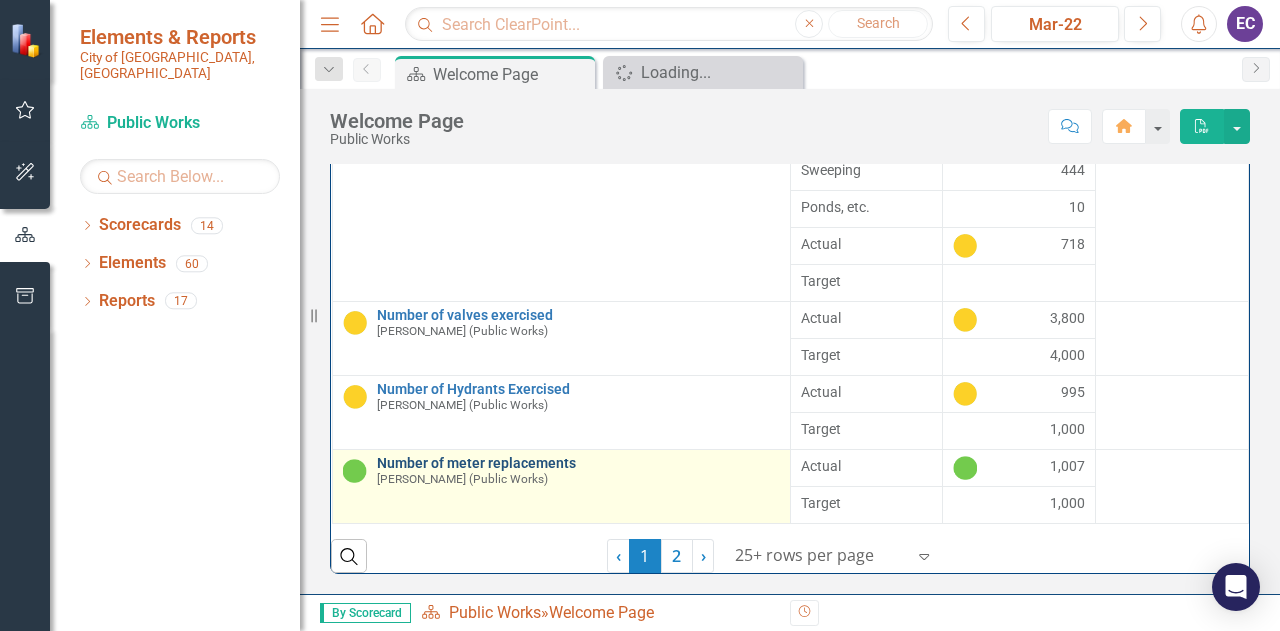 click on "Number of meter replacements" at bounding box center [579, 463] 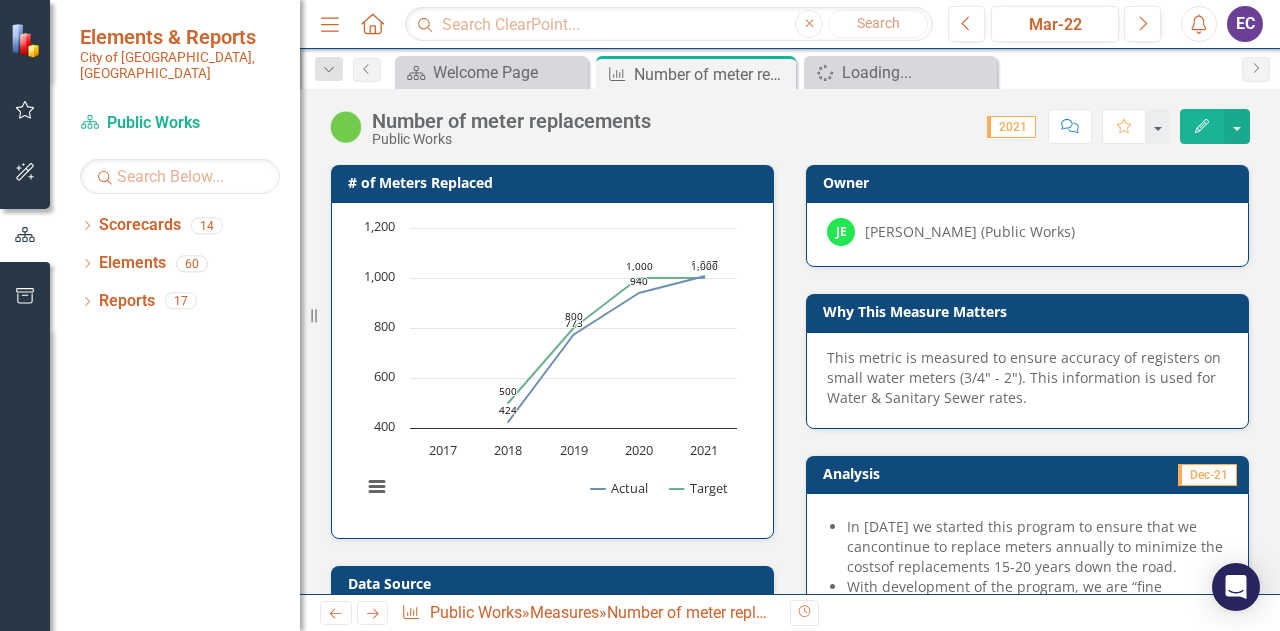 click on "2021" at bounding box center (1011, 127) 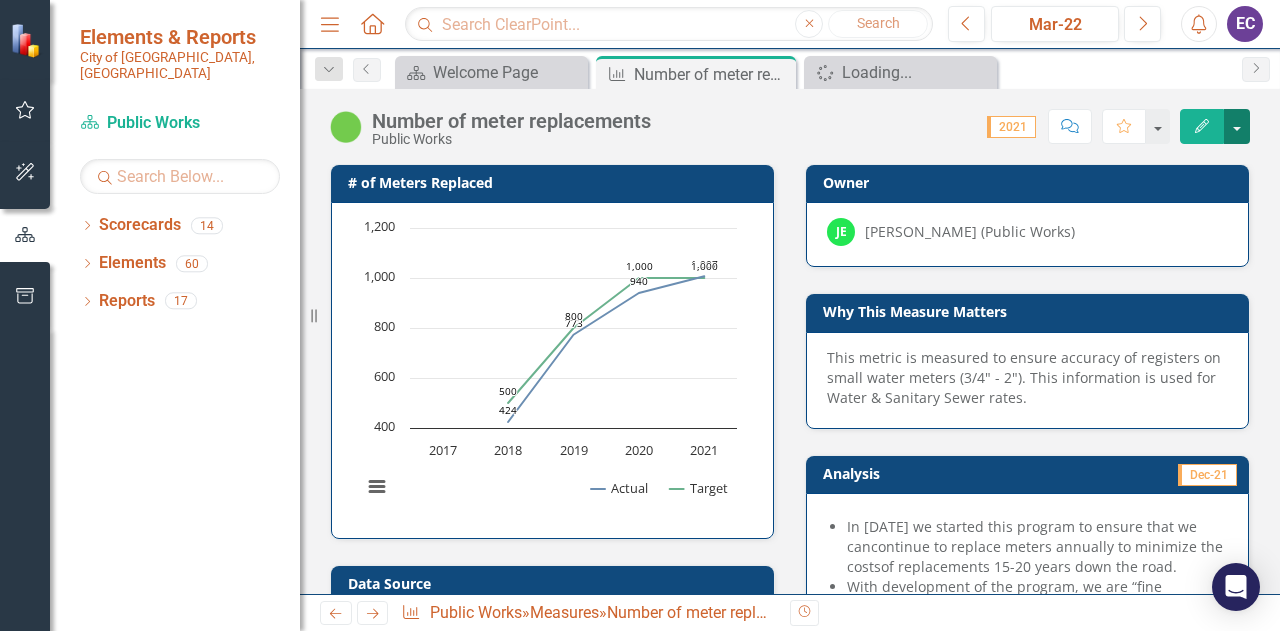 click at bounding box center [1237, 126] 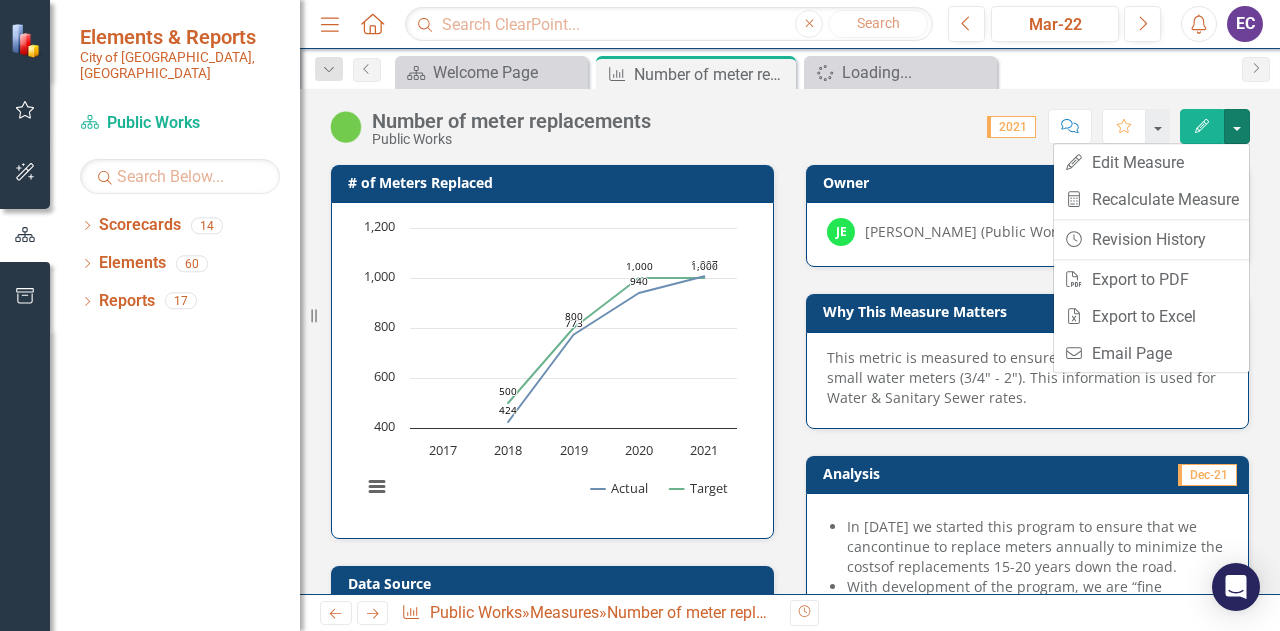 click on "Score: 0.00 2021 Completed  Comment Favorite Edit" at bounding box center (955, 126) 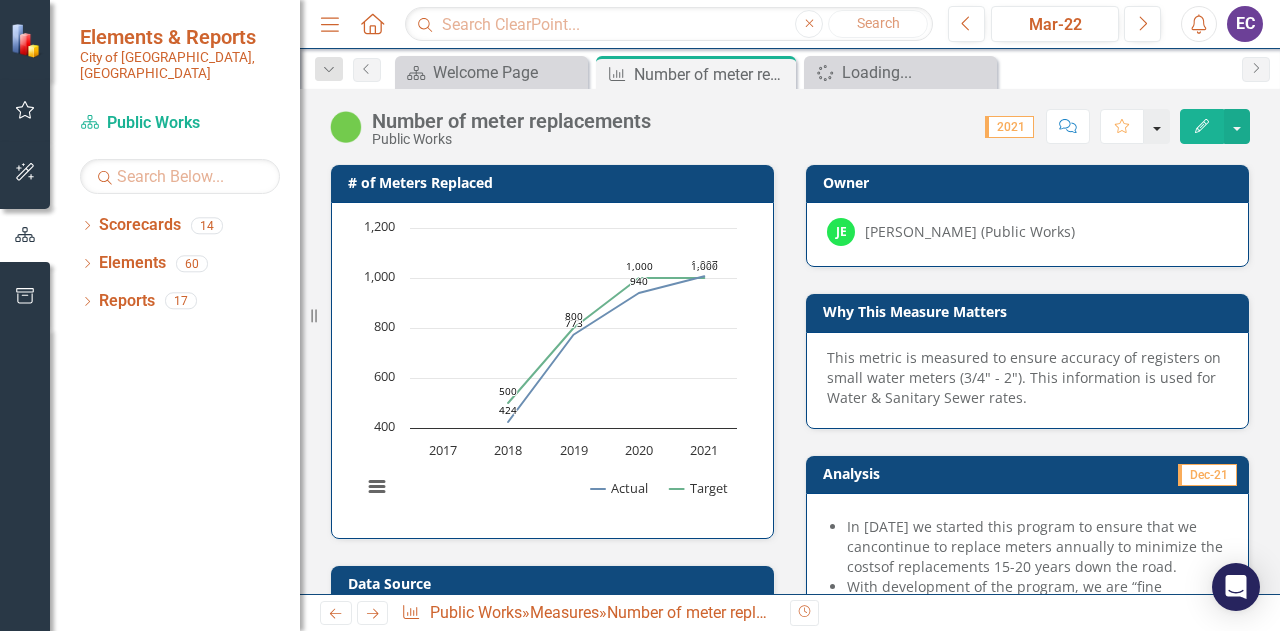 click at bounding box center (1157, 126) 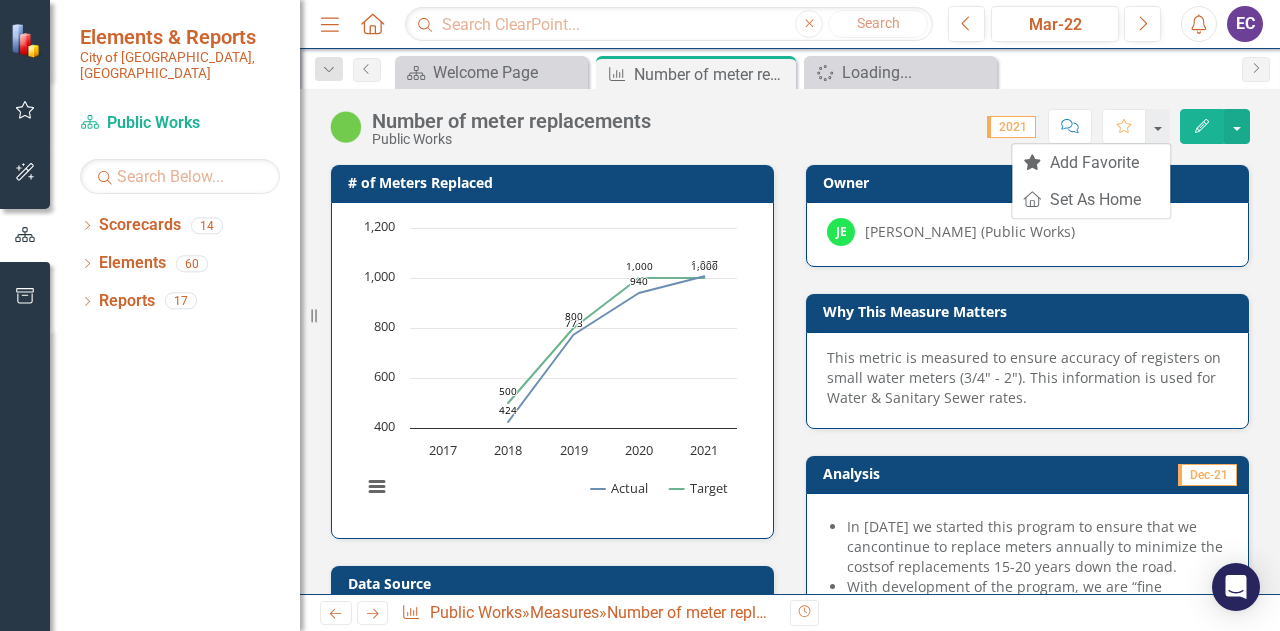 click on "Number of meter replacements Public Works Score: 0.00 2021 Completed  Comment Favorite Edit" at bounding box center [790, 119] 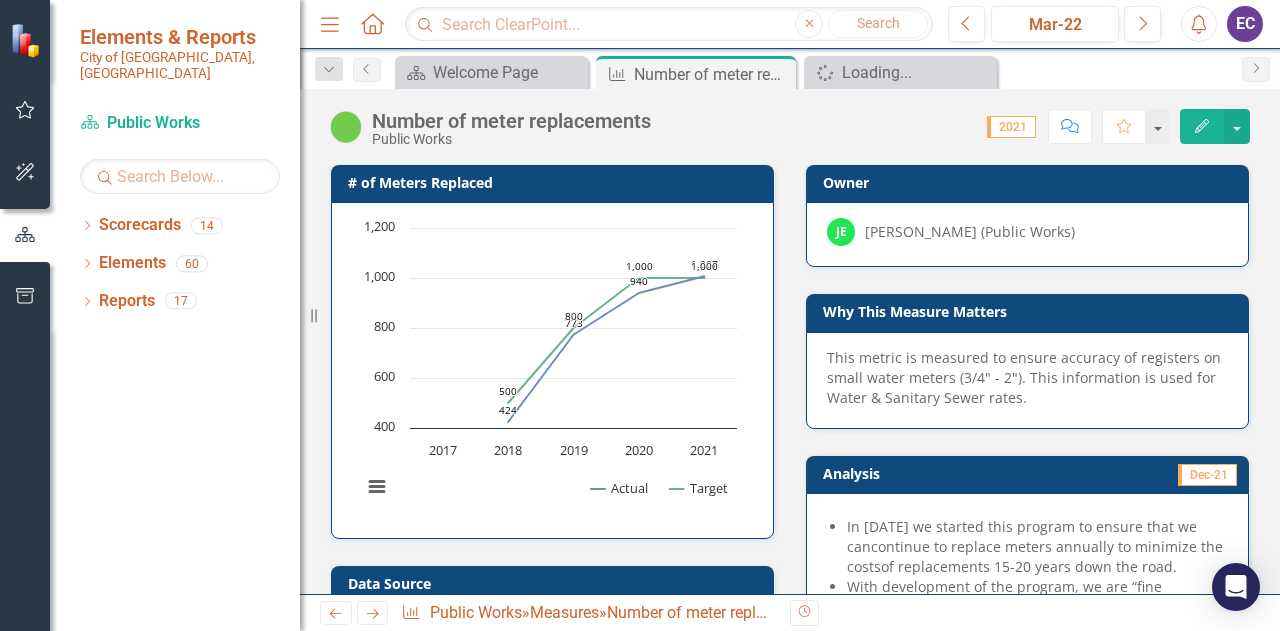 click on "2021" at bounding box center [1011, 127] 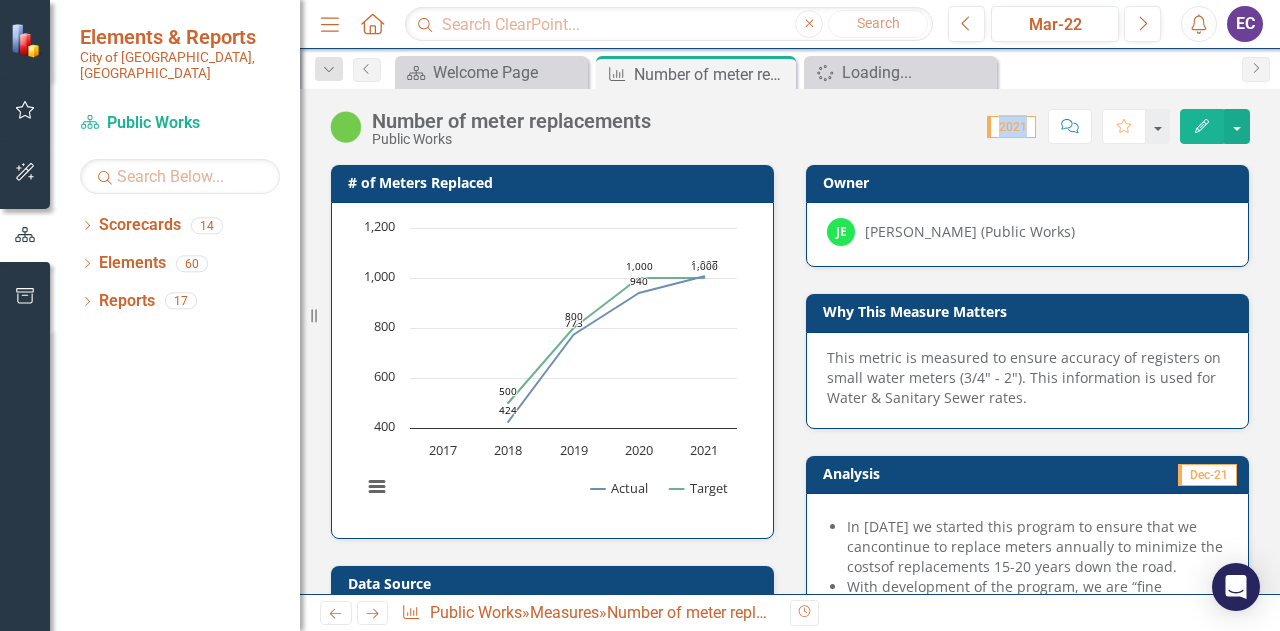 click on "2021" at bounding box center (1011, 127) 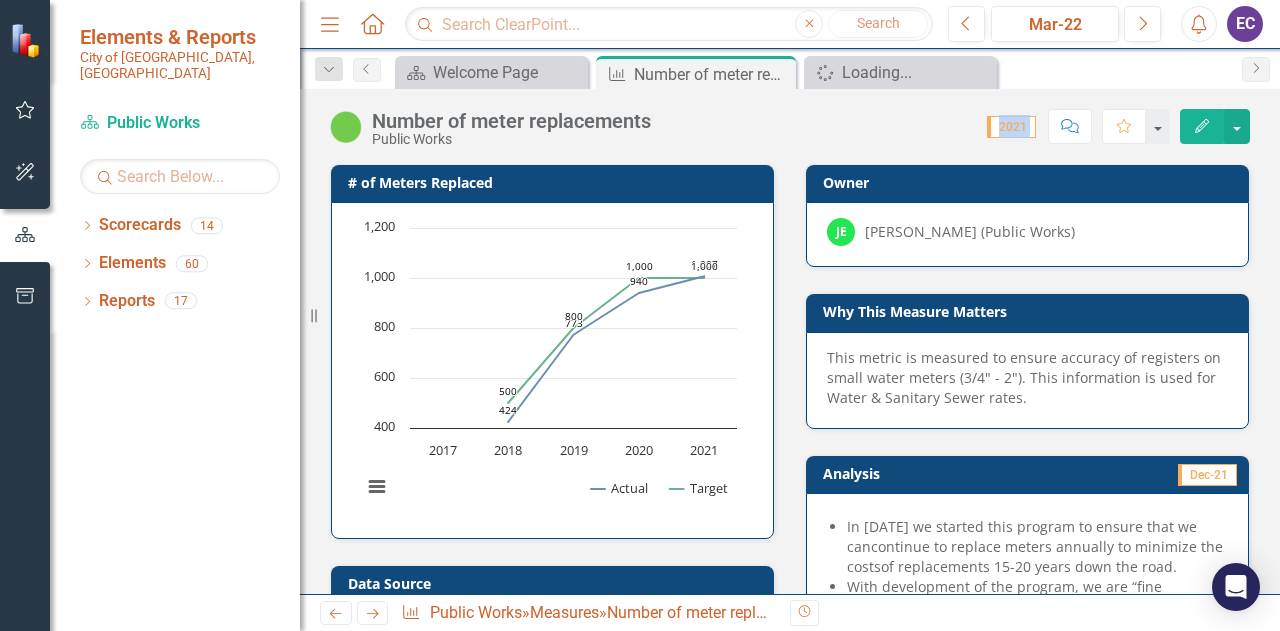 click on "2021" at bounding box center (1011, 127) 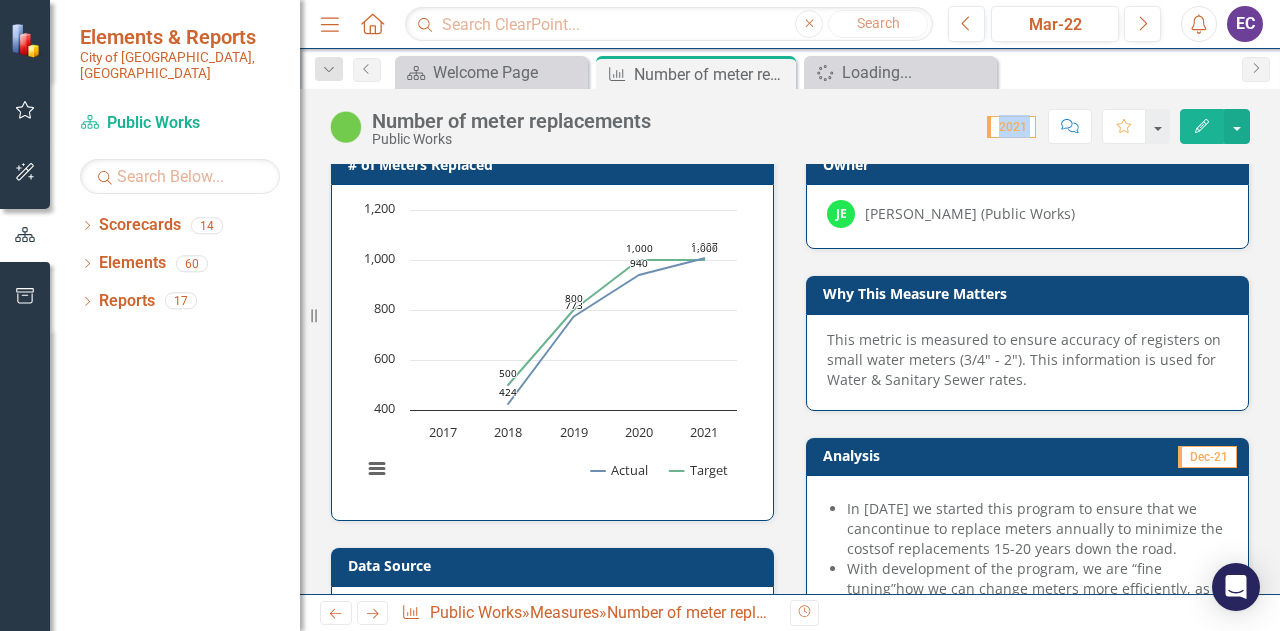 scroll, scrollTop: 0, scrollLeft: 0, axis: both 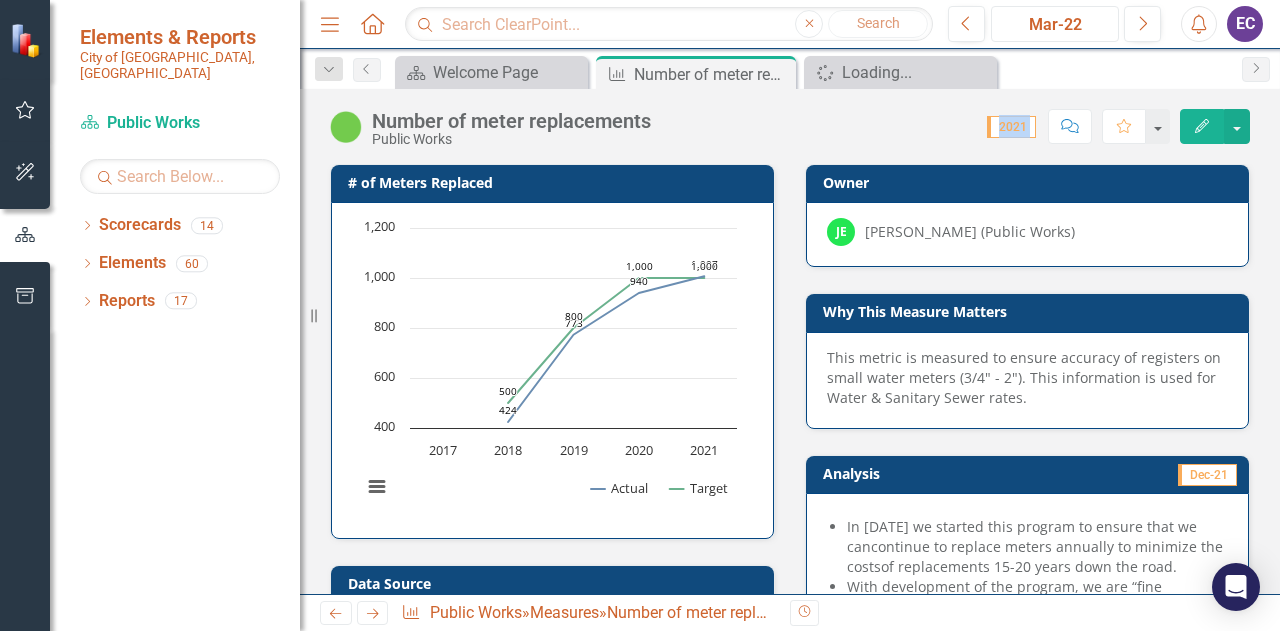 click on "Mar-22" at bounding box center (1055, 25) 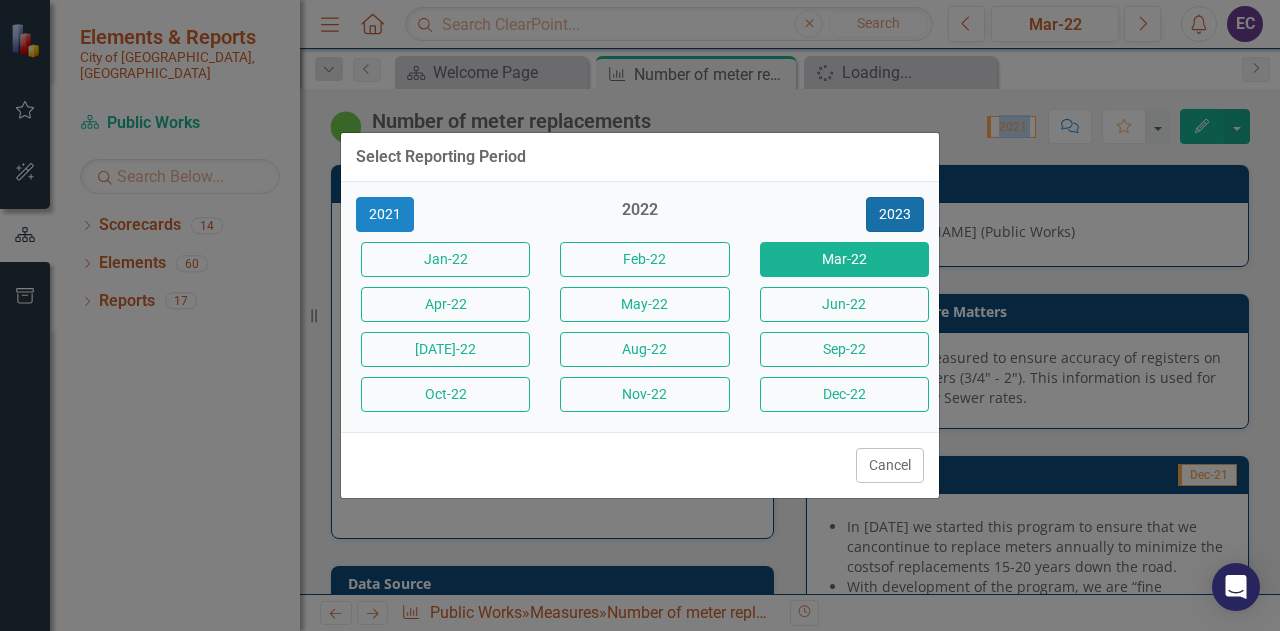 click on "2023" at bounding box center [895, 214] 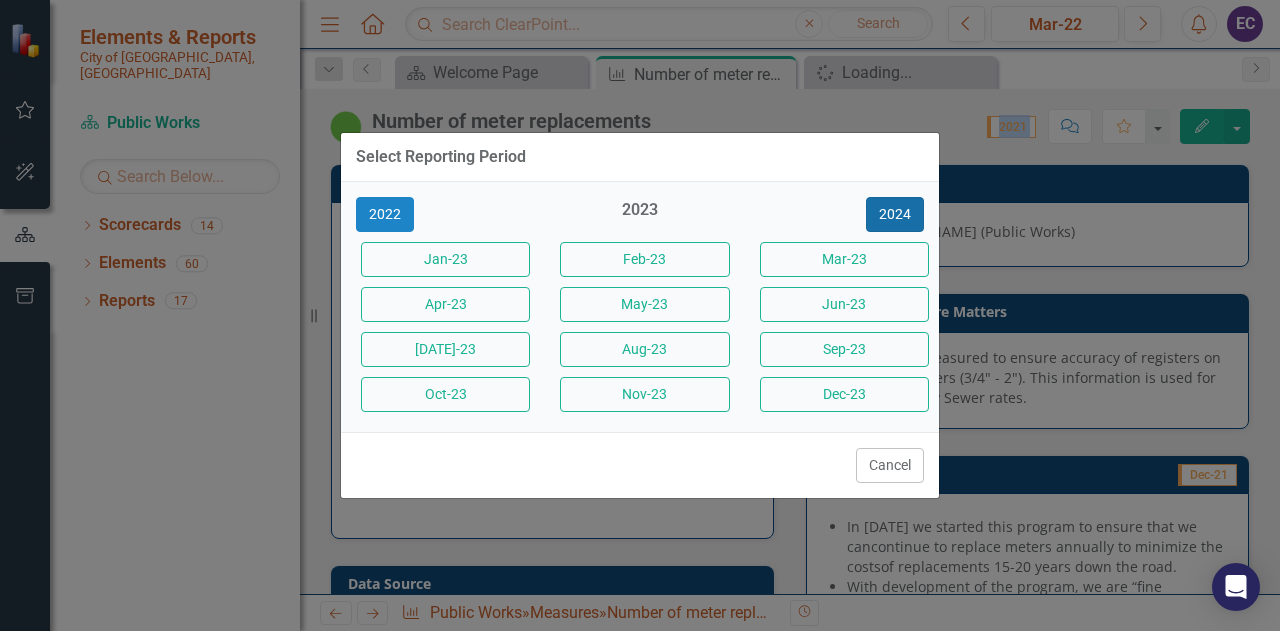 click on "2024" at bounding box center (895, 214) 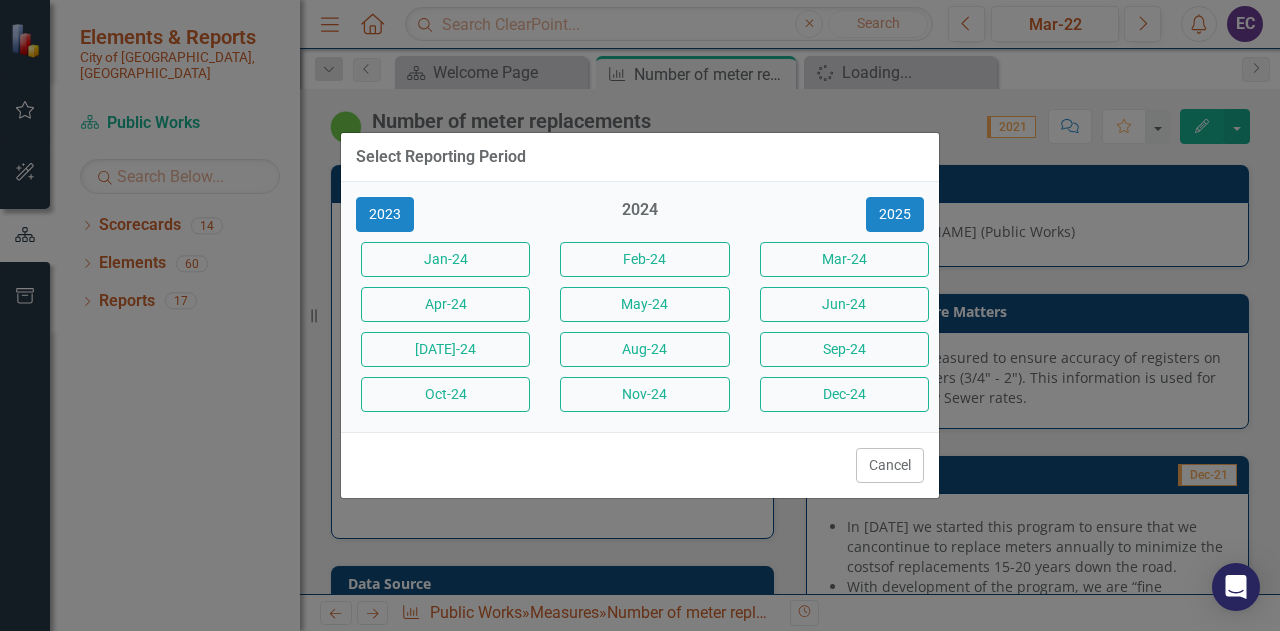 click on "2024" at bounding box center [639, 215] 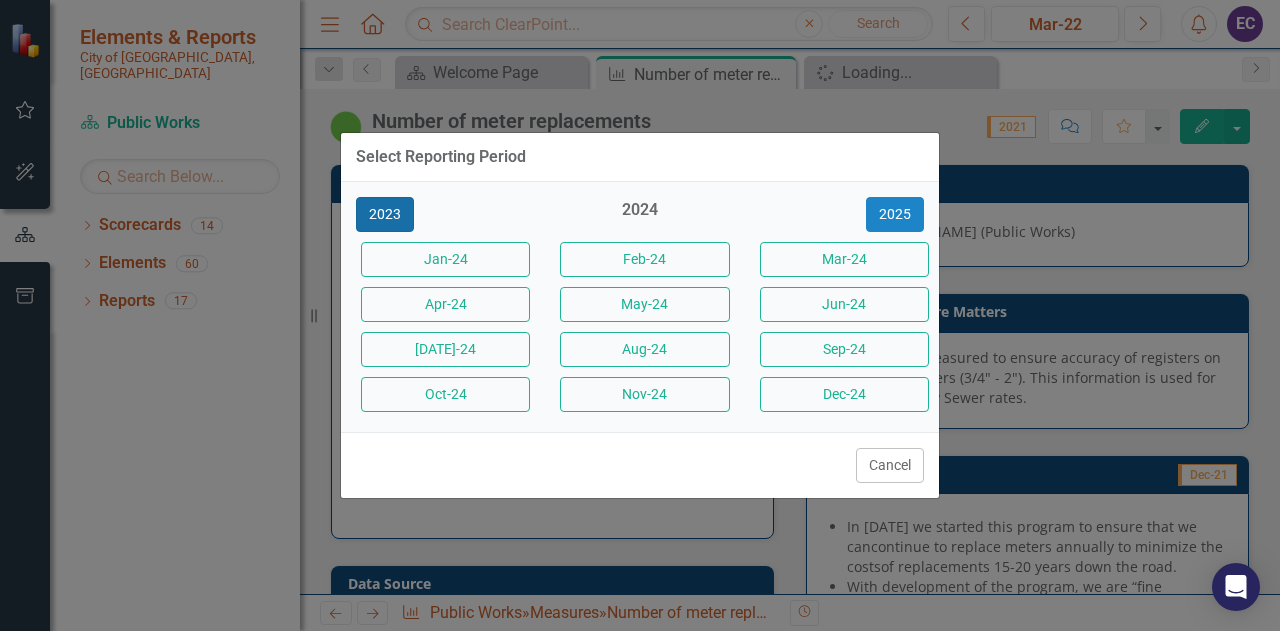 click on "2023" at bounding box center (385, 214) 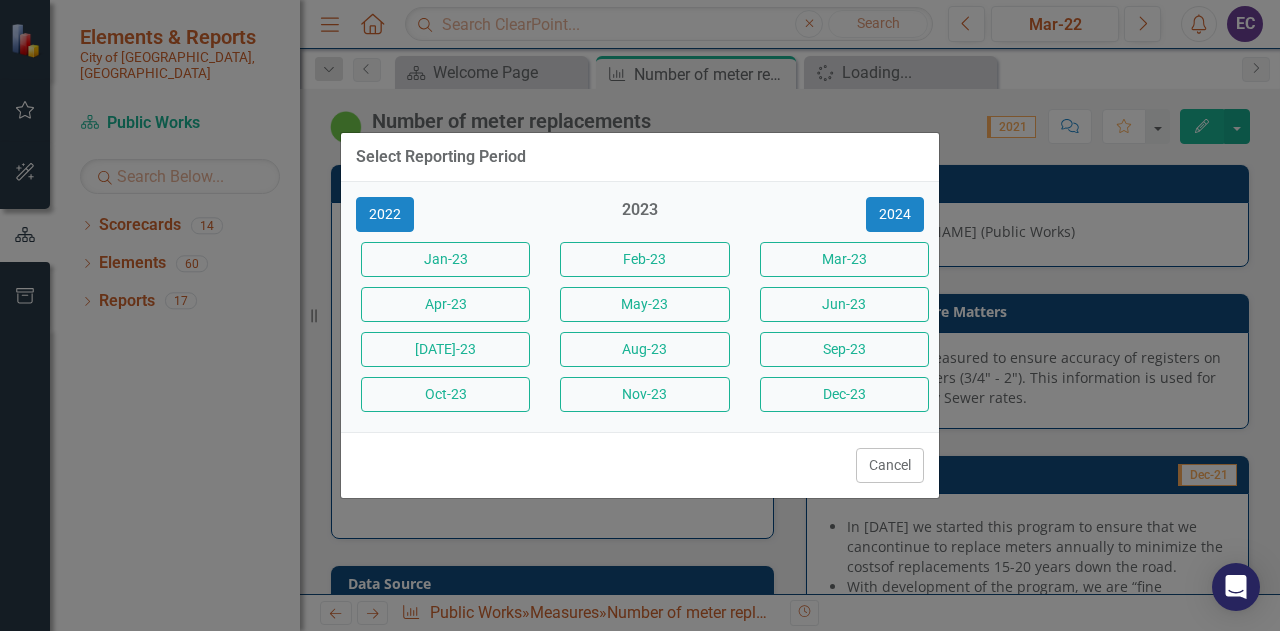 click on "Cancel" at bounding box center (640, 465) 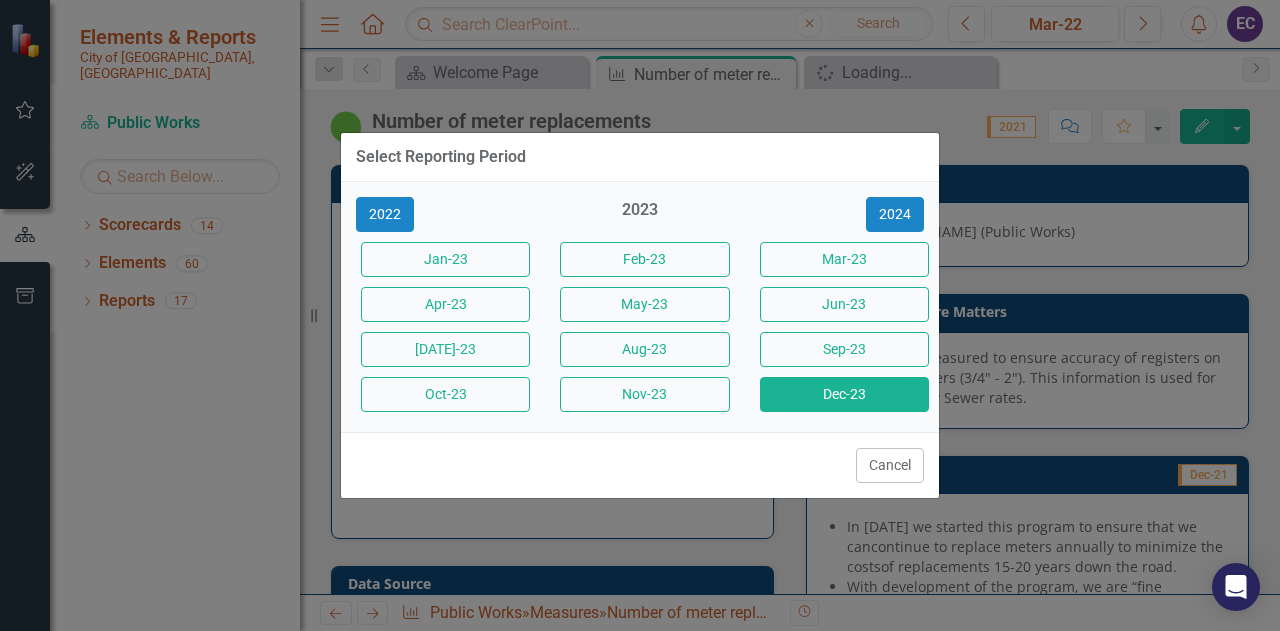 click on "Dec-23" at bounding box center (844, 394) 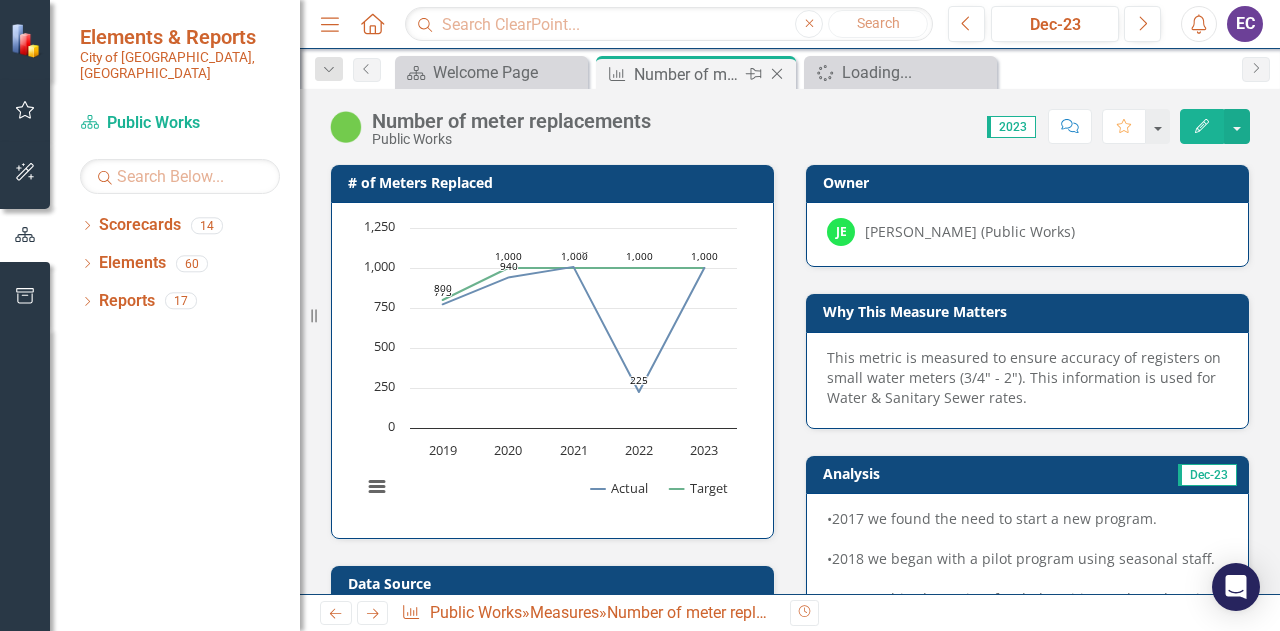 click on "Close" 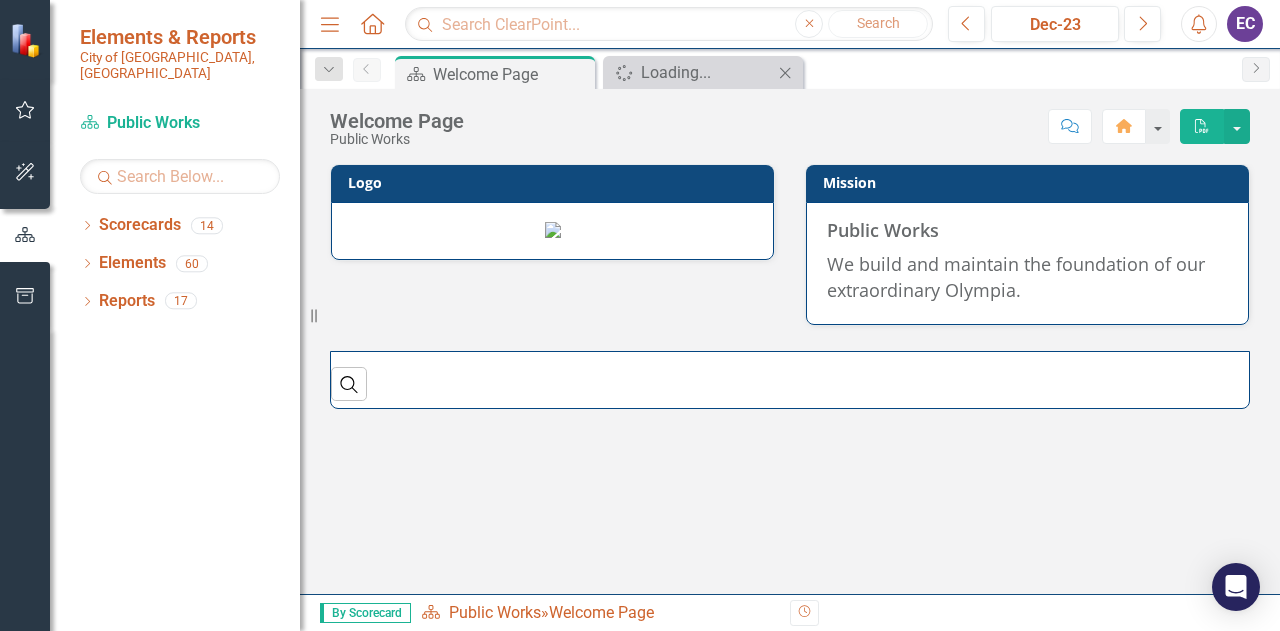 click on "Close" 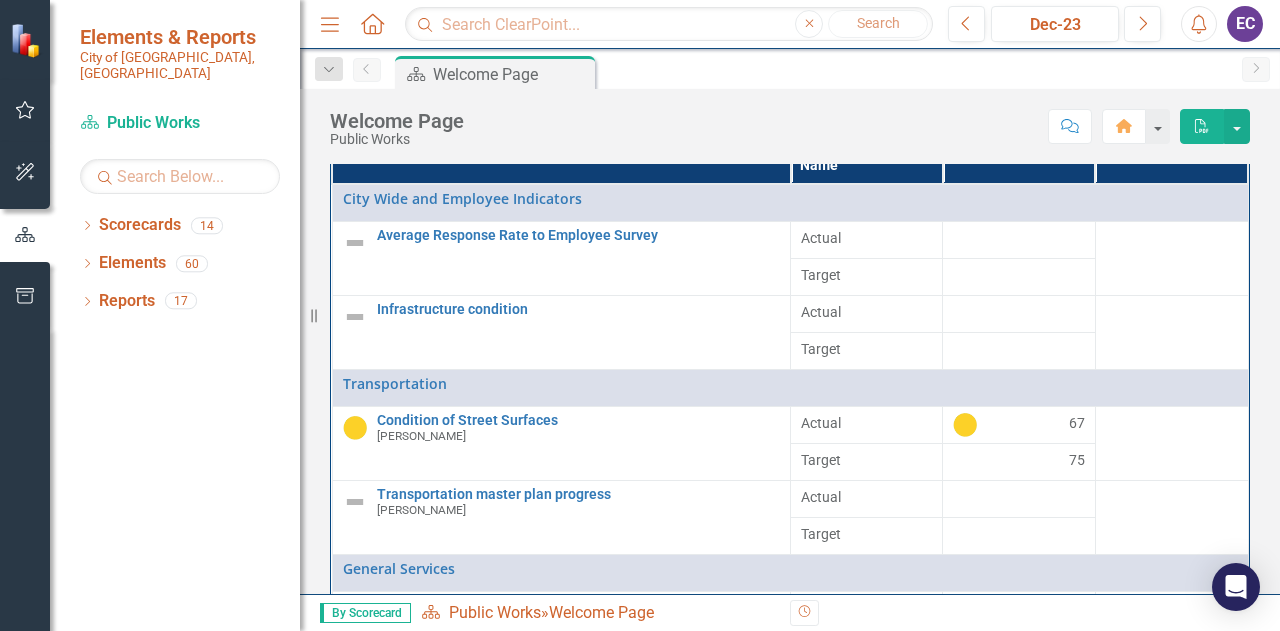 scroll, scrollTop: 231, scrollLeft: 0, axis: vertical 